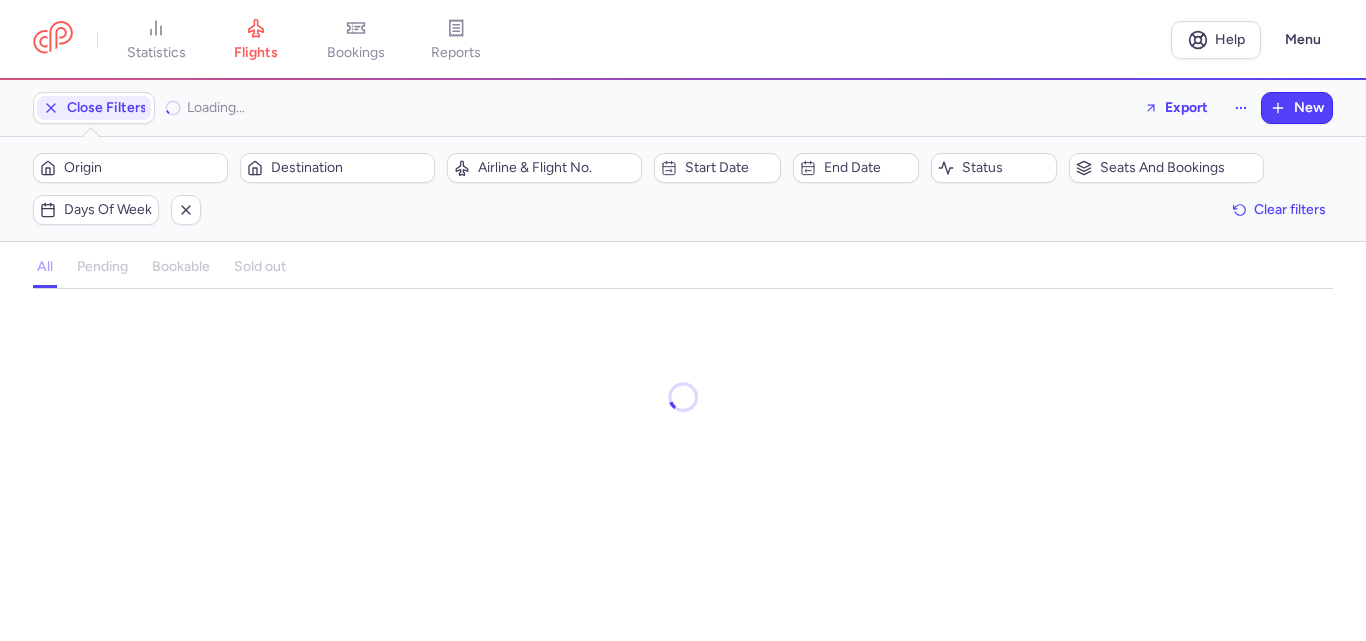 scroll, scrollTop: 0, scrollLeft: 0, axis: both 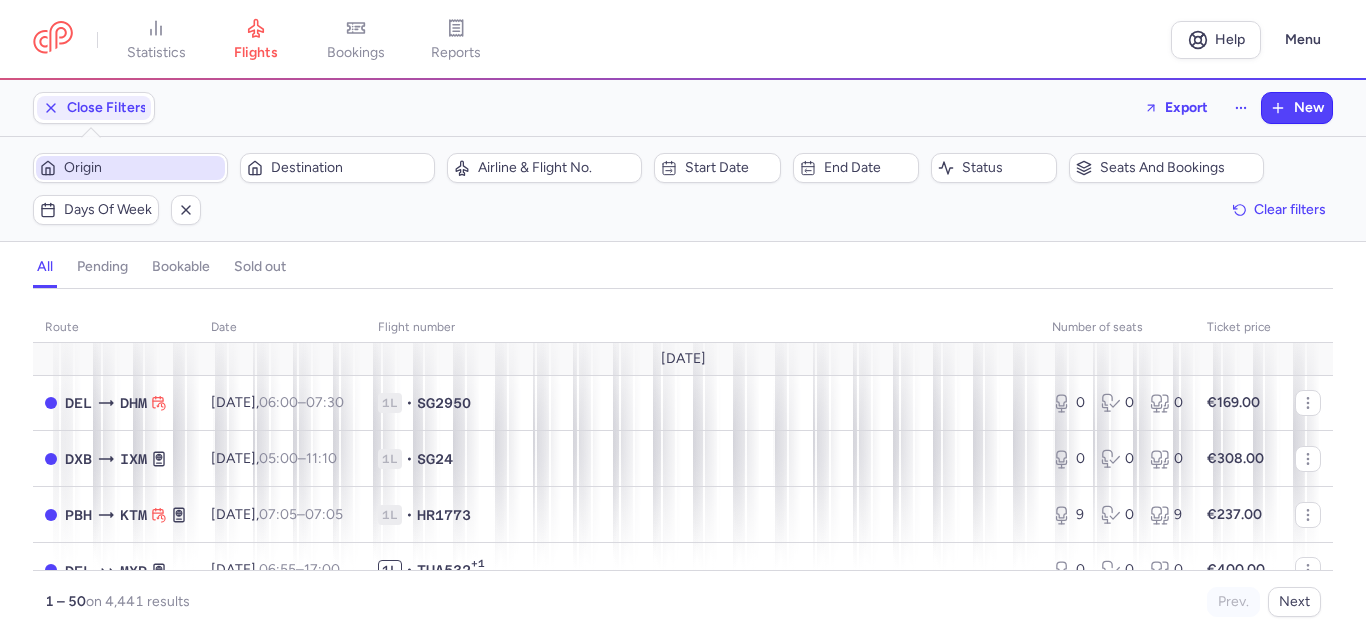 click on "Origin" at bounding box center (142, 168) 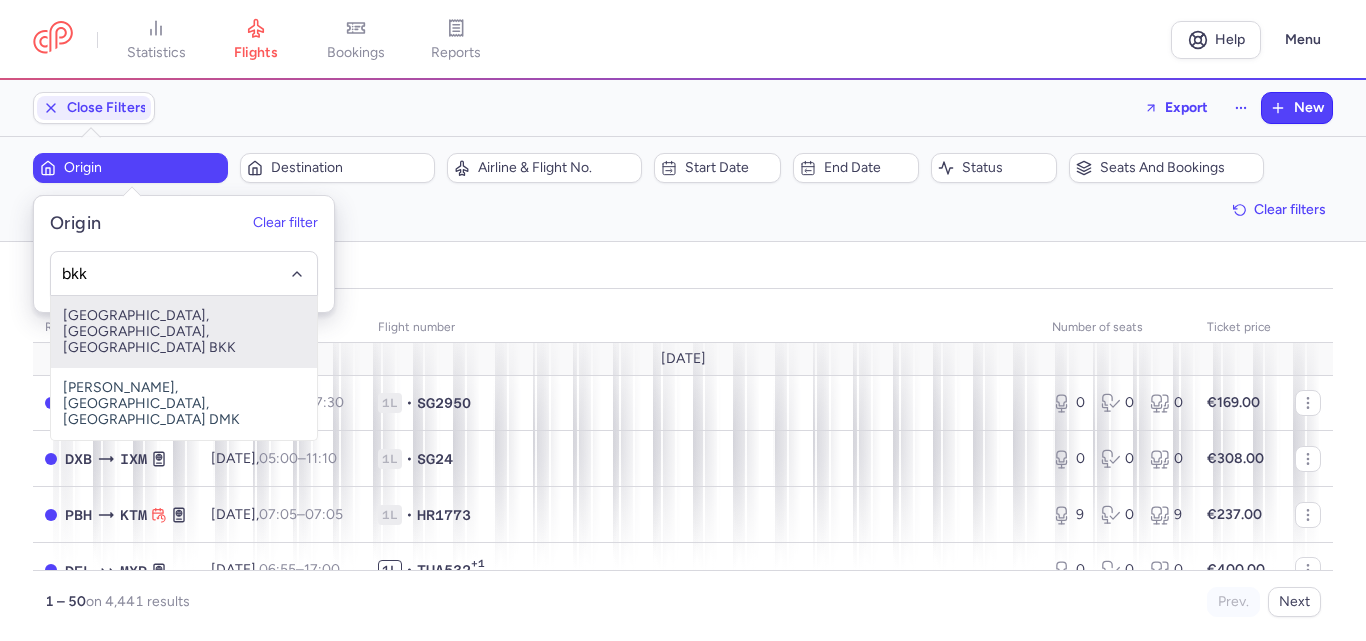 click on "[GEOGRAPHIC_DATA], [GEOGRAPHIC_DATA], [GEOGRAPHIC_DATA] BKK" at bounding box center [184, 332] 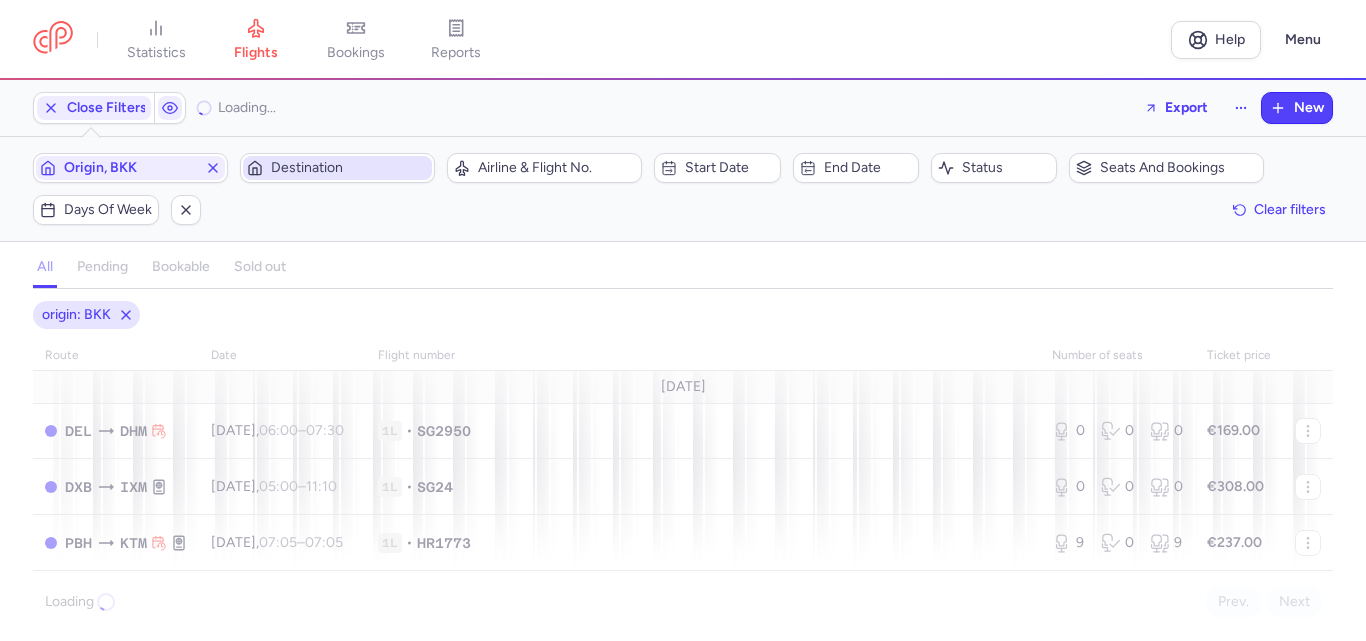 click on "Destination" at bounding box center (349, 168) 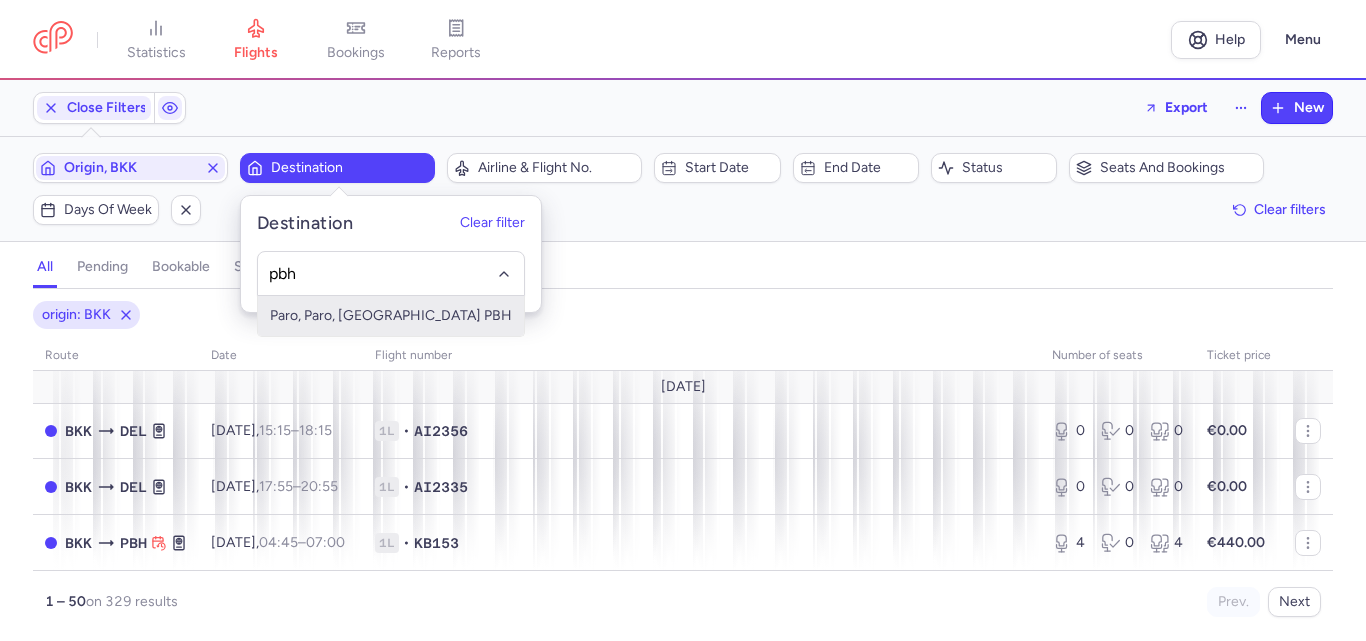 click on "Paro, Paro, [GEOGRAPHIC_DATA] PBH" at bounding box center [391, 316] 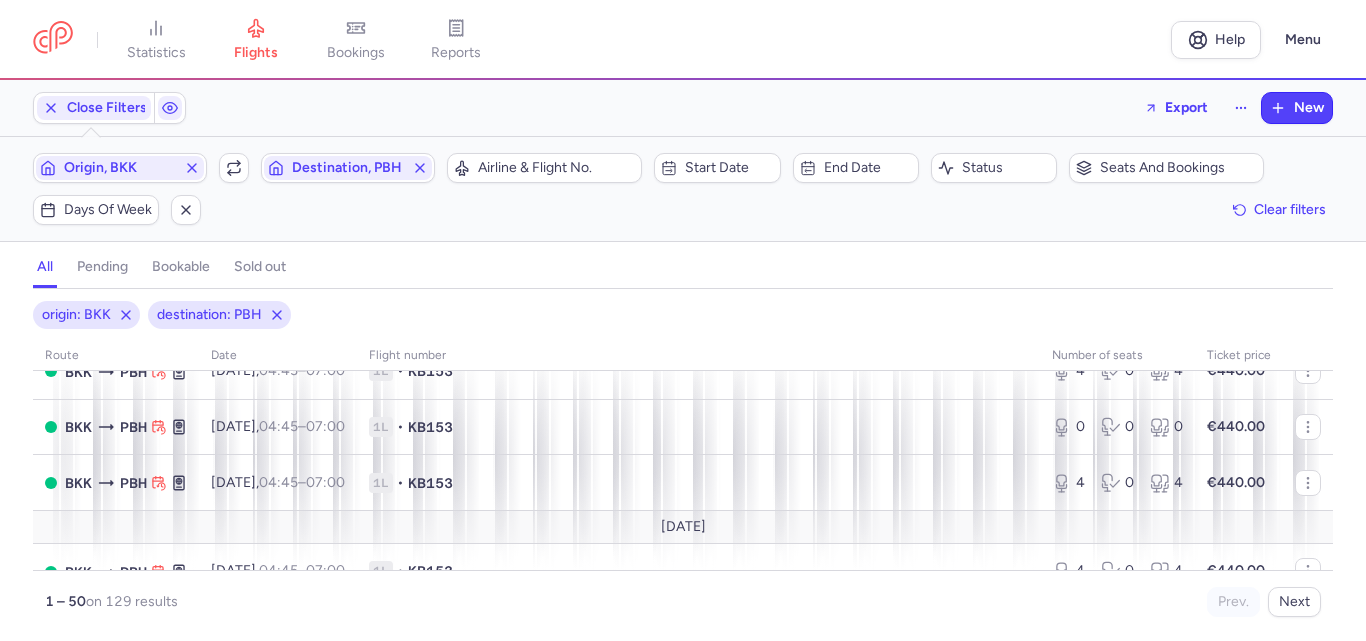 scroll, scrollTop: 2686, scrollLeft: 0, axis: vertical 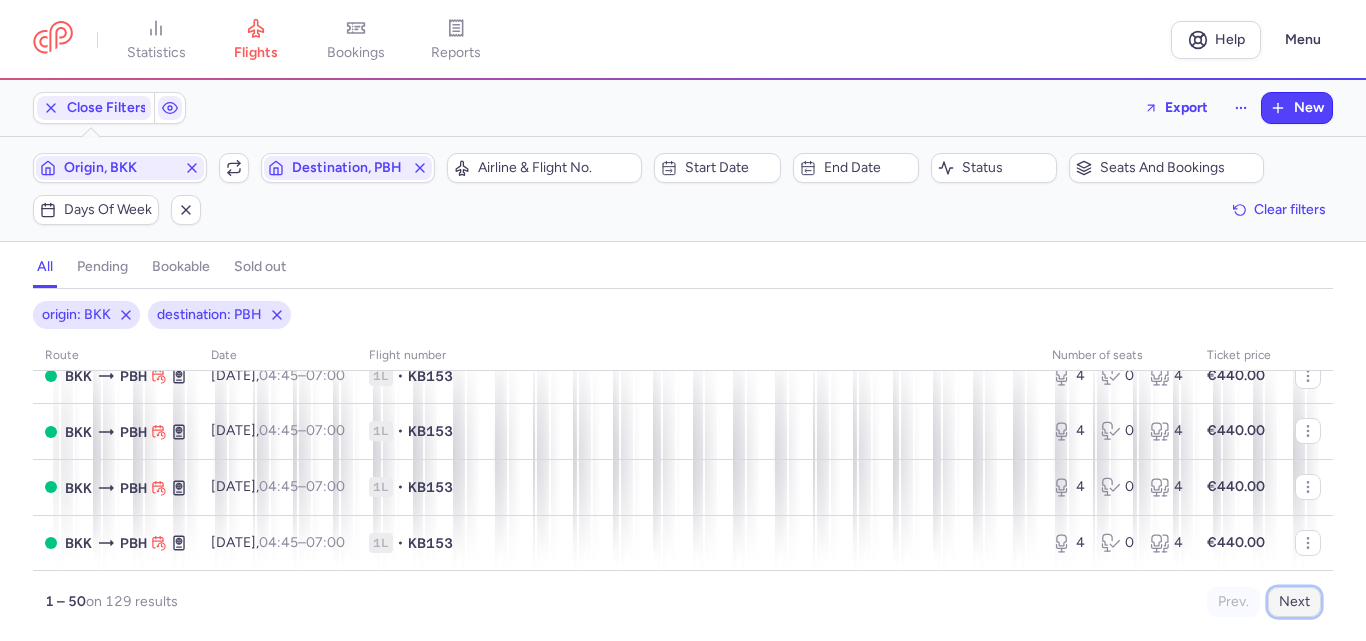 click on "Next" at bounding box center [1294, 602] 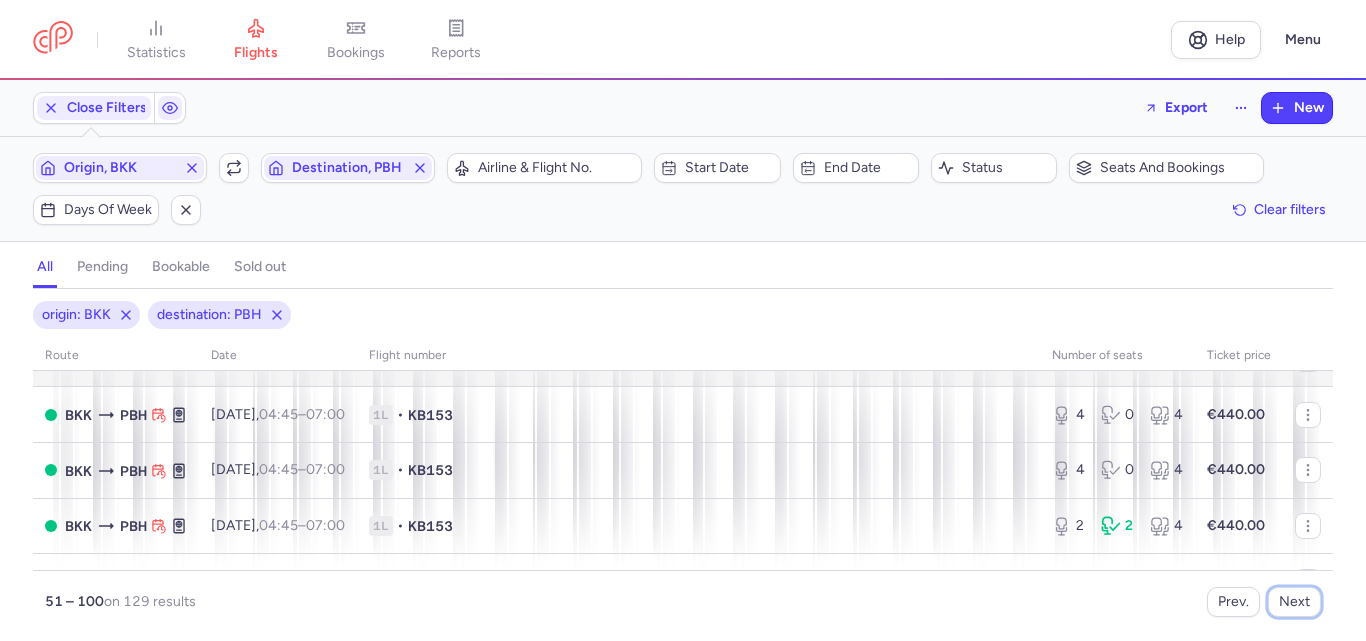 scroll, scrollTop: 400, scrollLeft: 0, axis: vertical 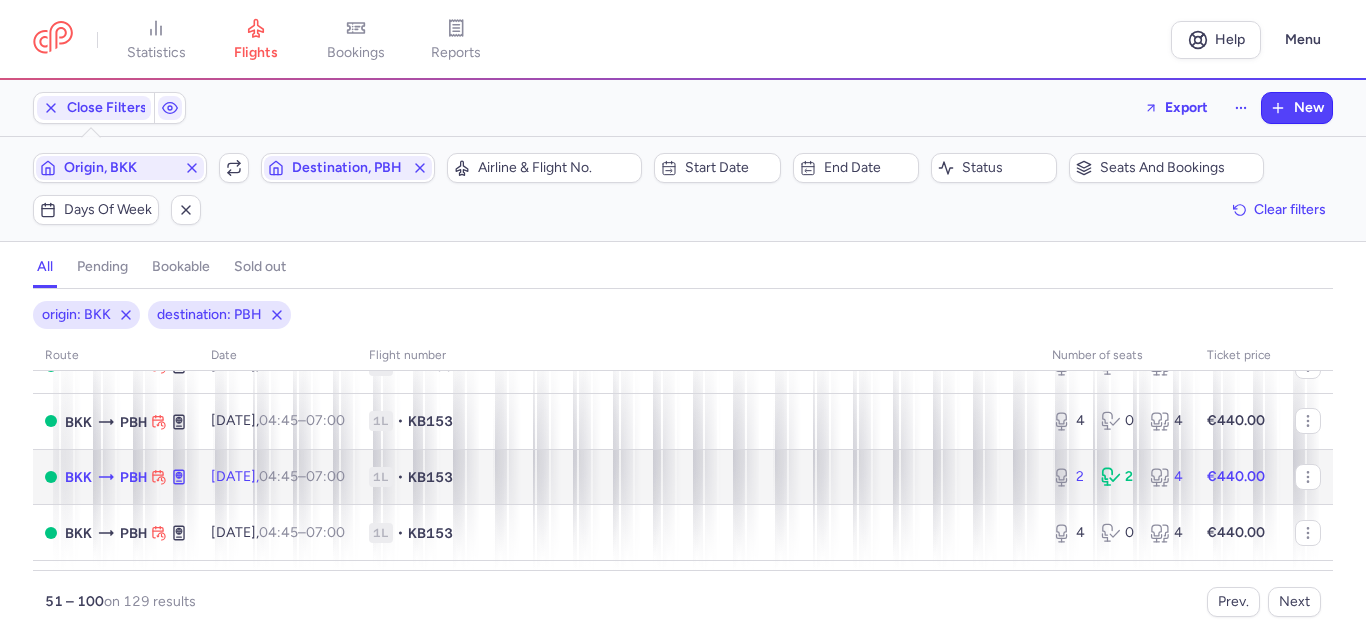 click 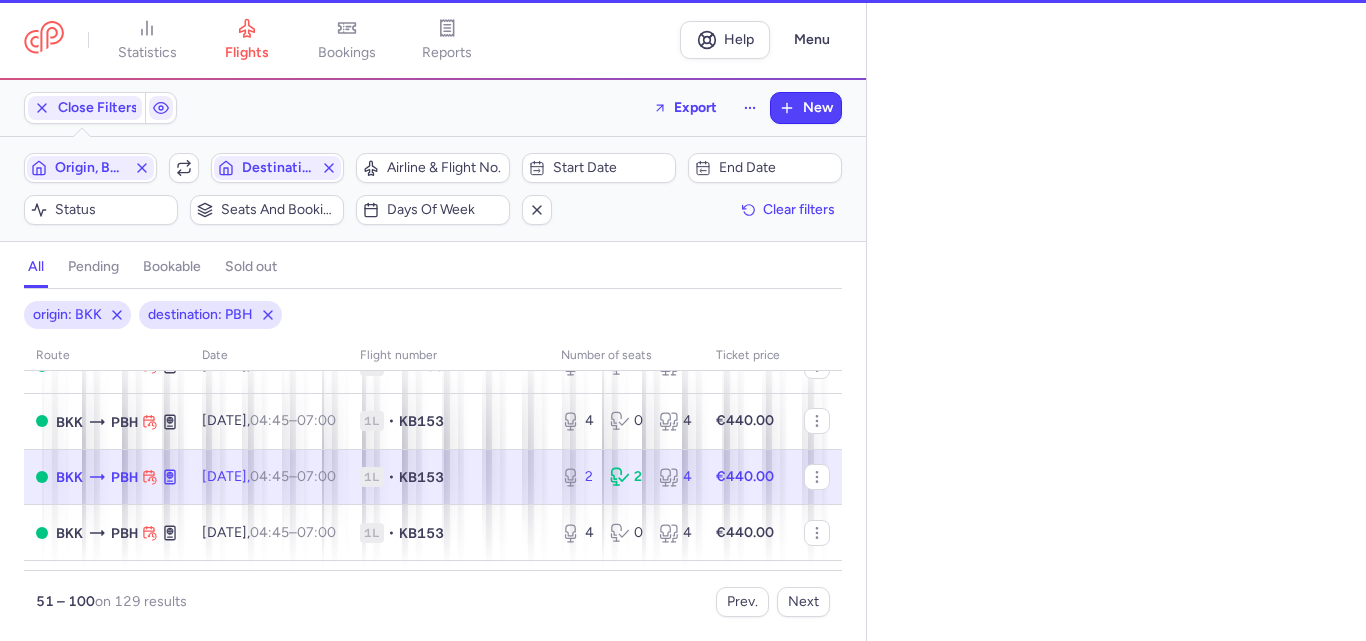 select on "days" 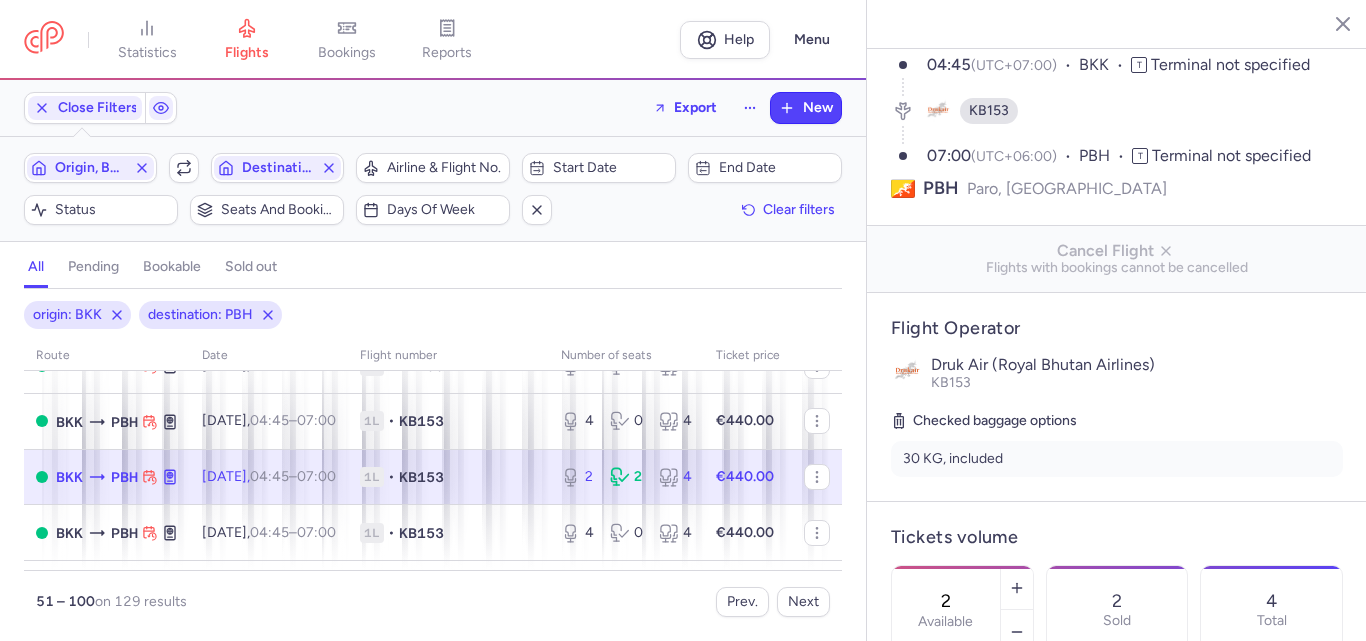 scroll, scrollTop: 500, scrollLeft: 0, axis: vertical 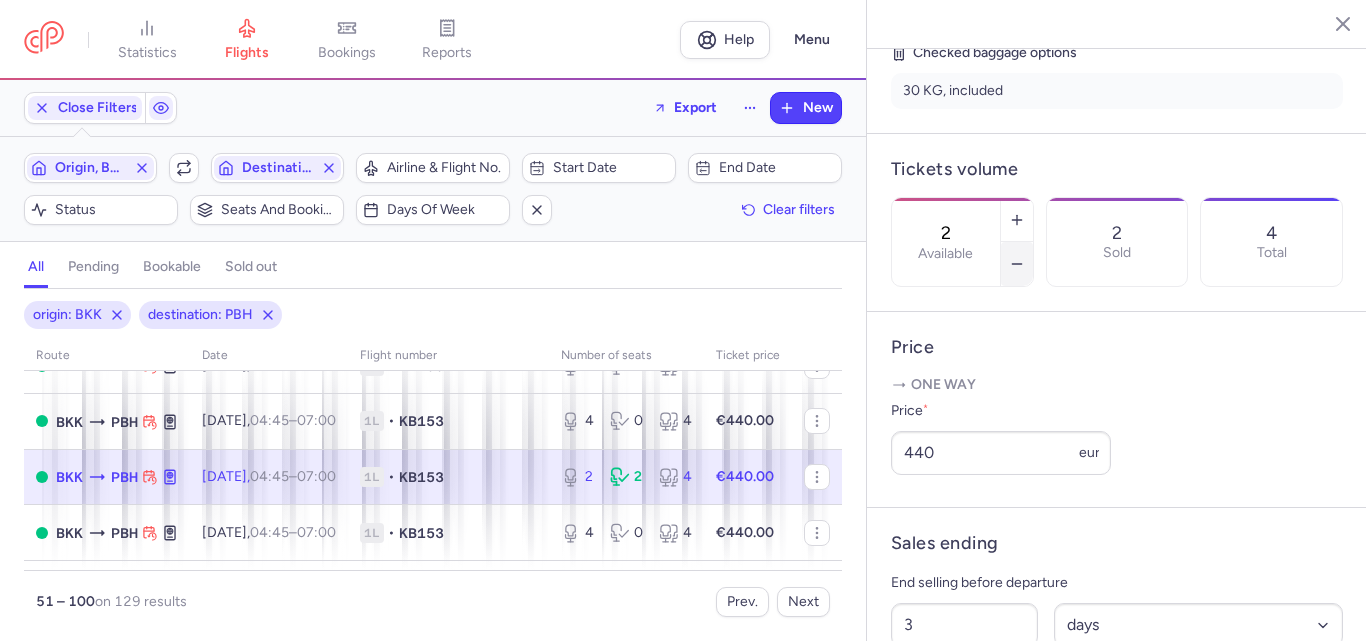 click 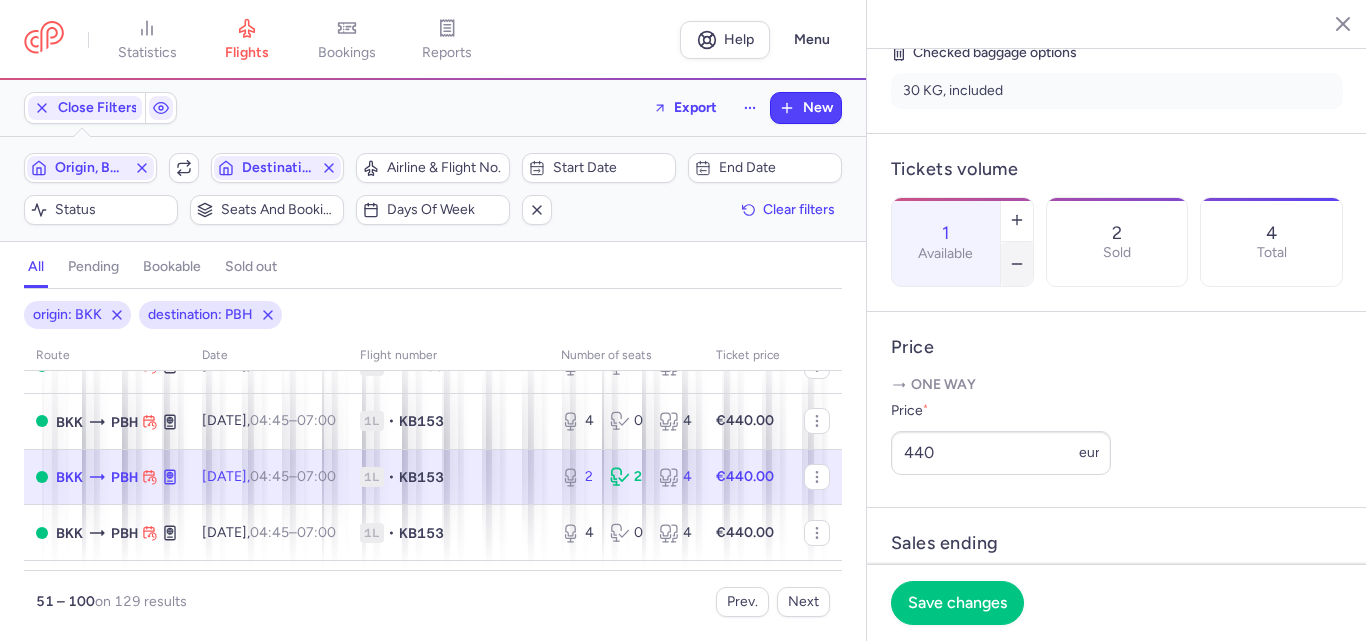 click 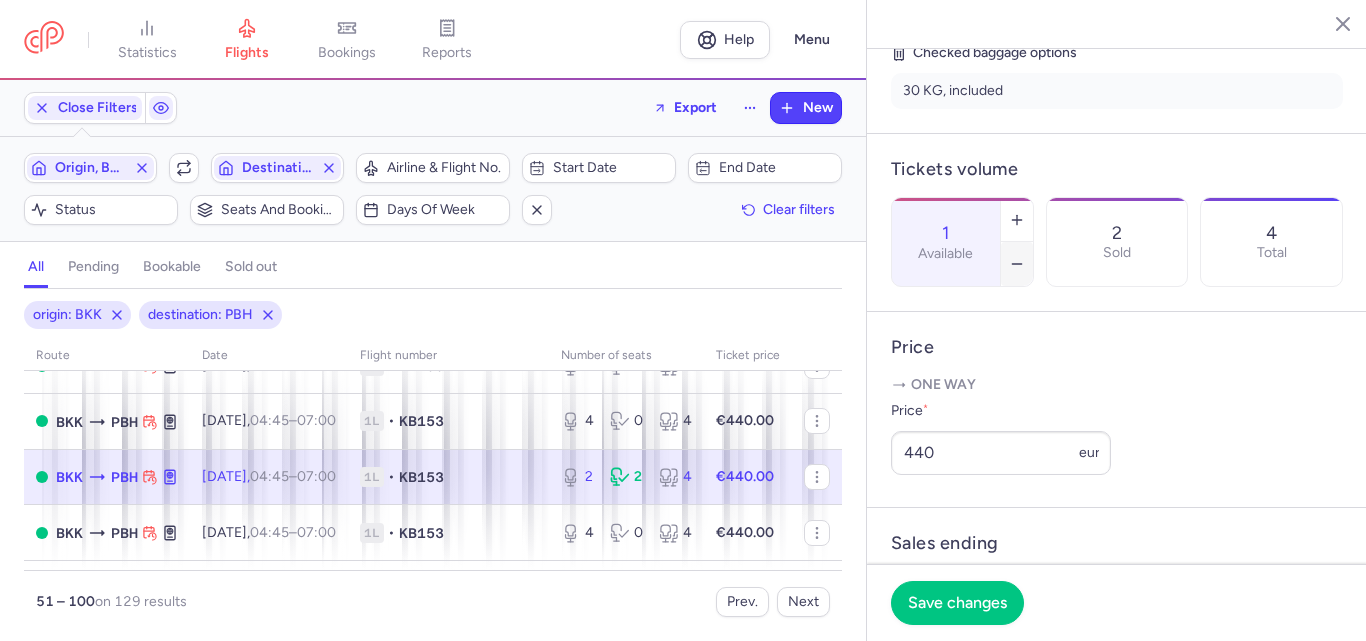 type on "0" 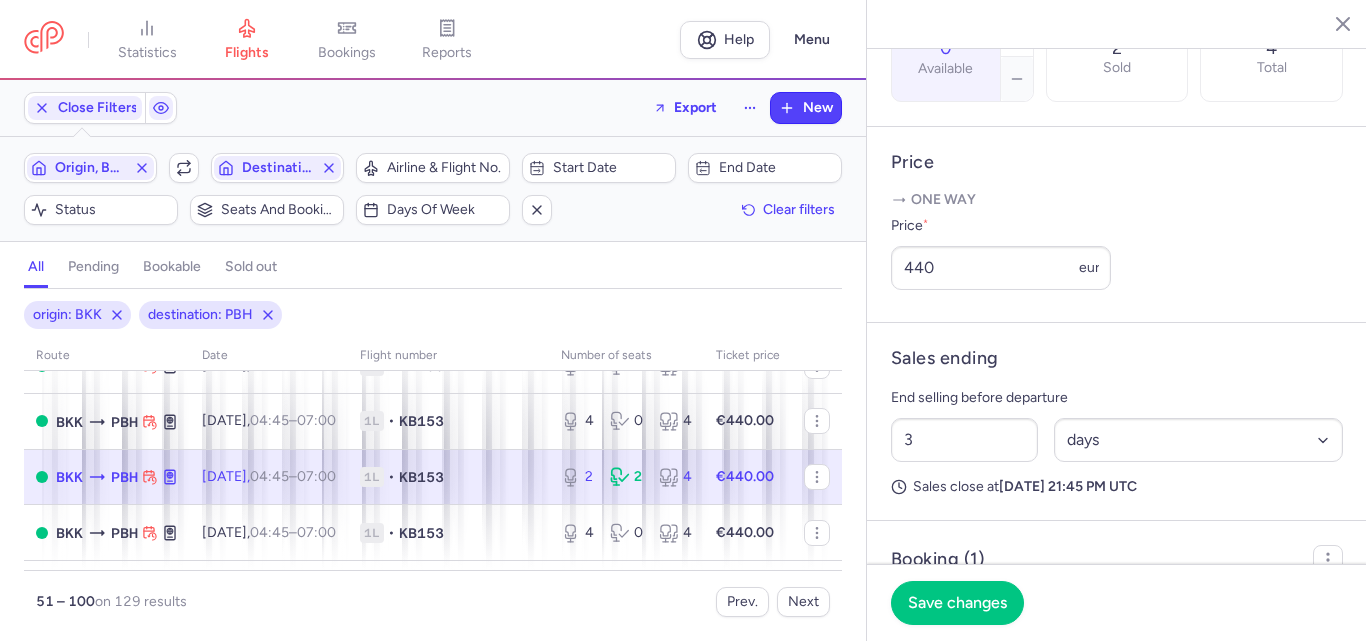 scroll, scrollTop: 867, scrollLeft: 0, axis: vertical 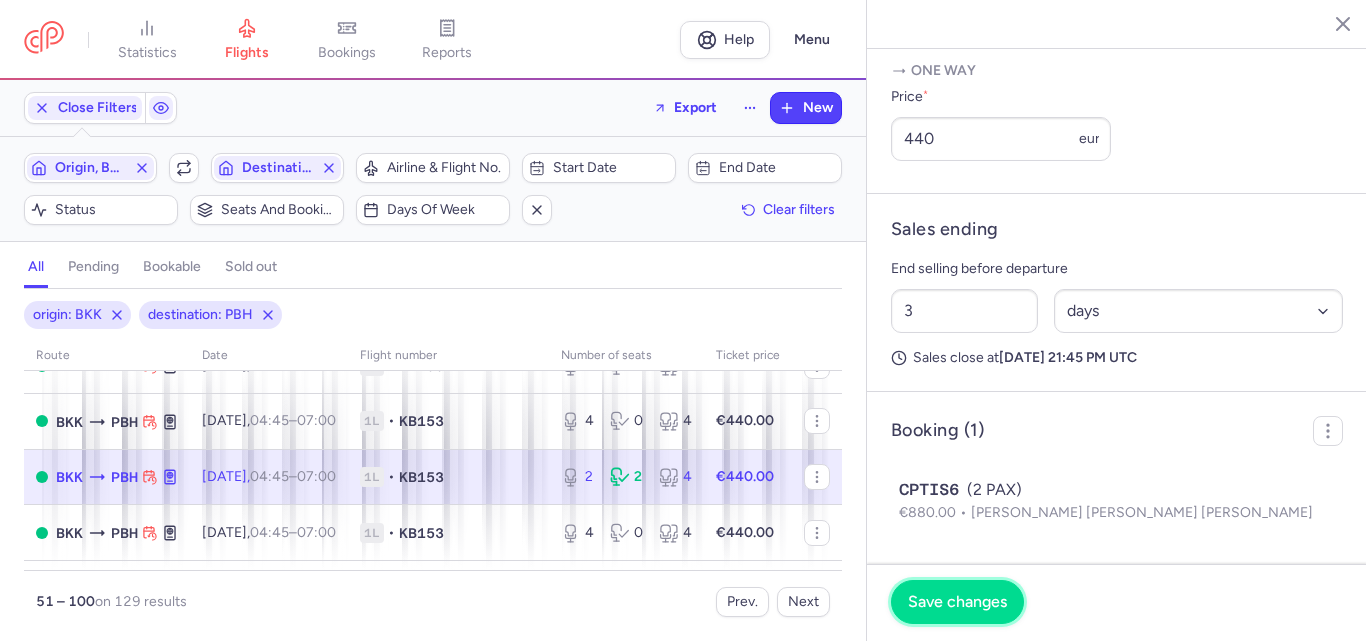 click on "Save changes" at bounding box center [957, 602] 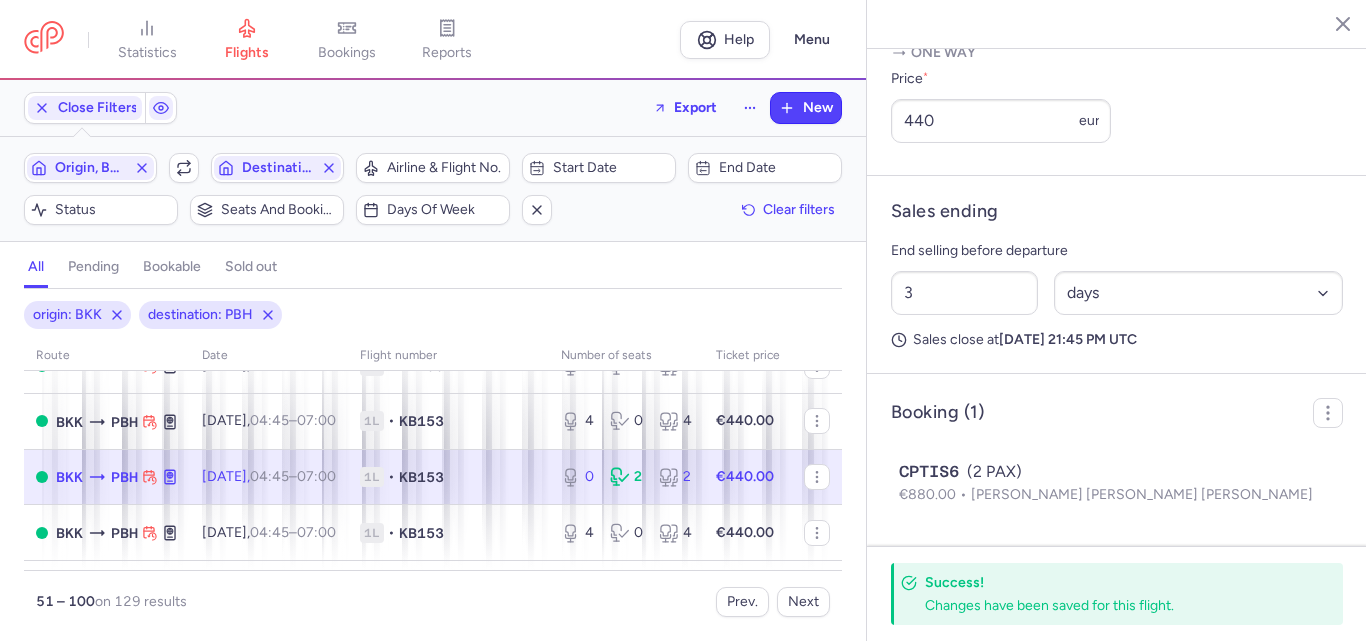 scroll, scrollTop: 843, scrollLeft: 0, axis: vertical 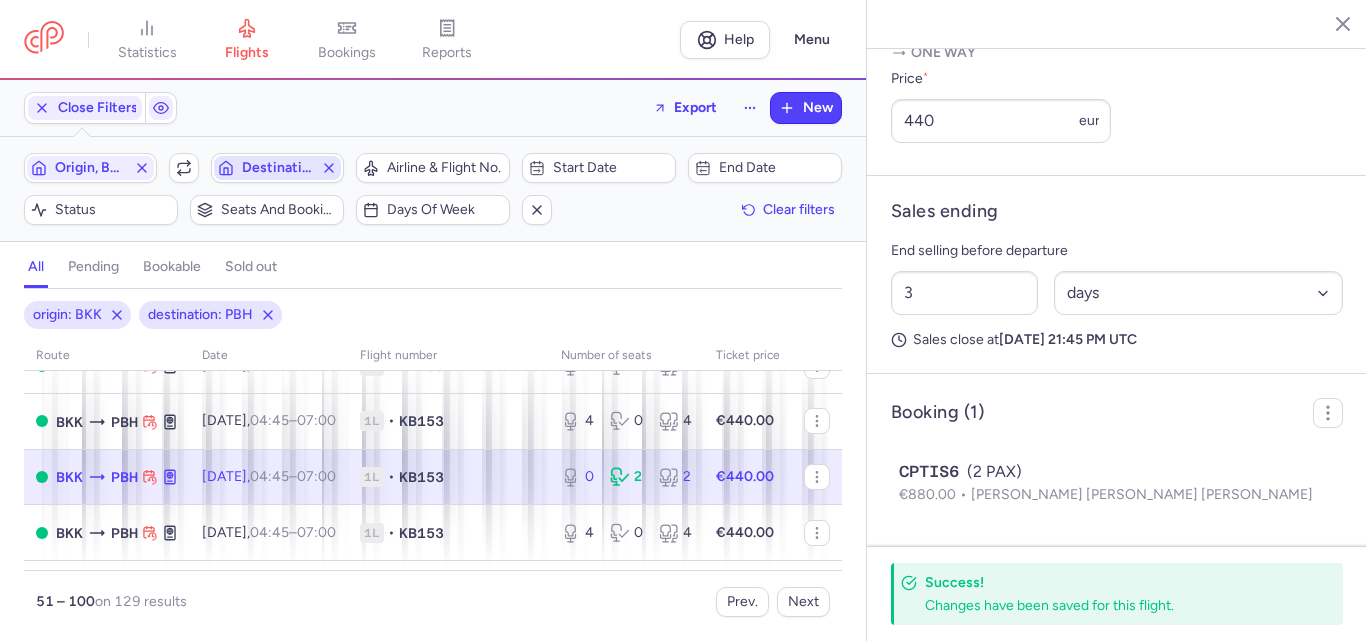 click 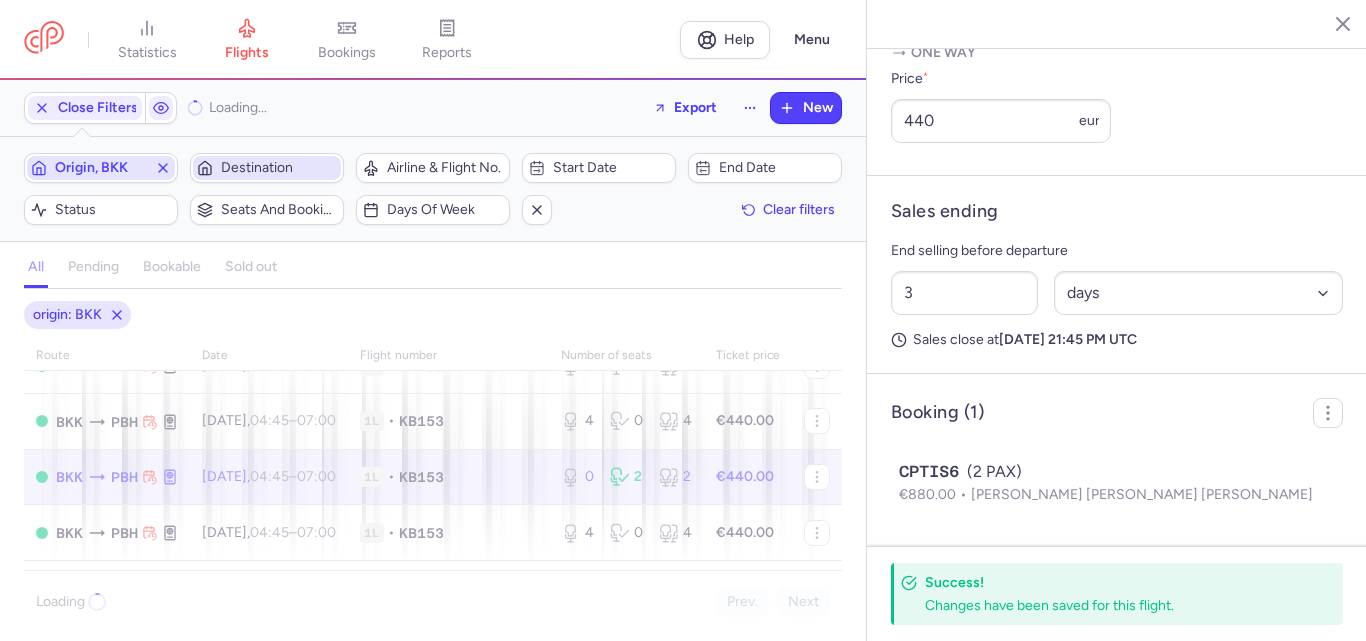 click 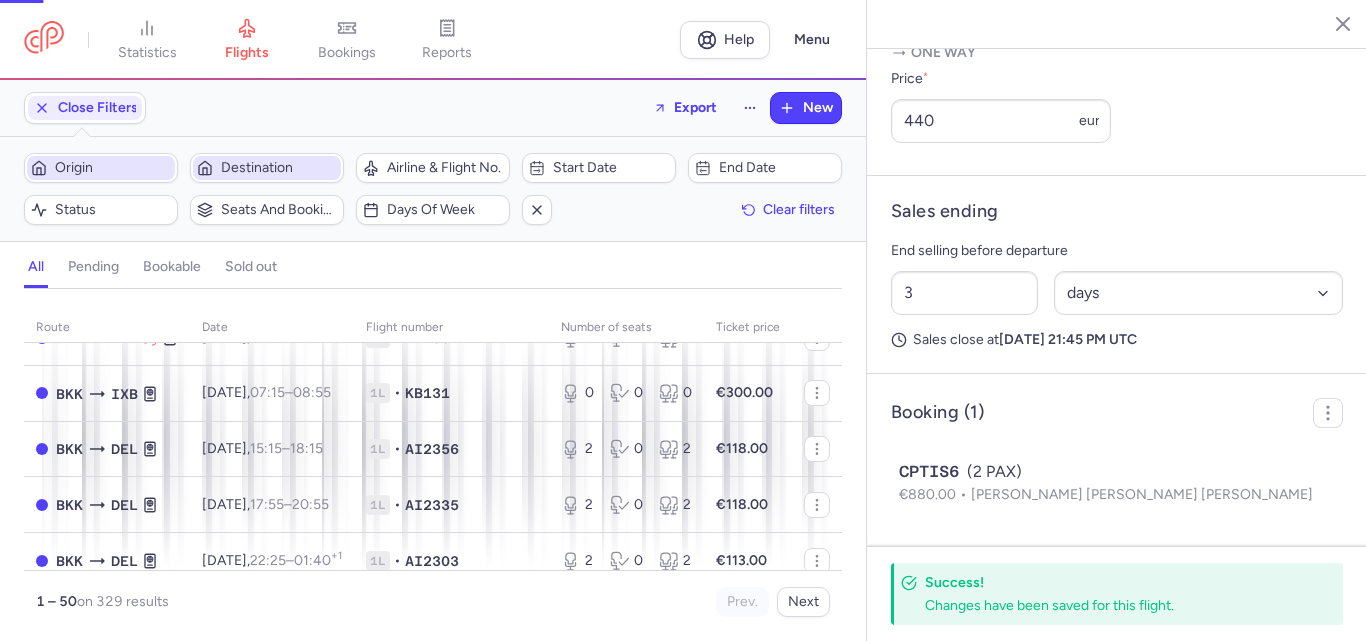 click on "Origin" at bounding box center [113, 168] 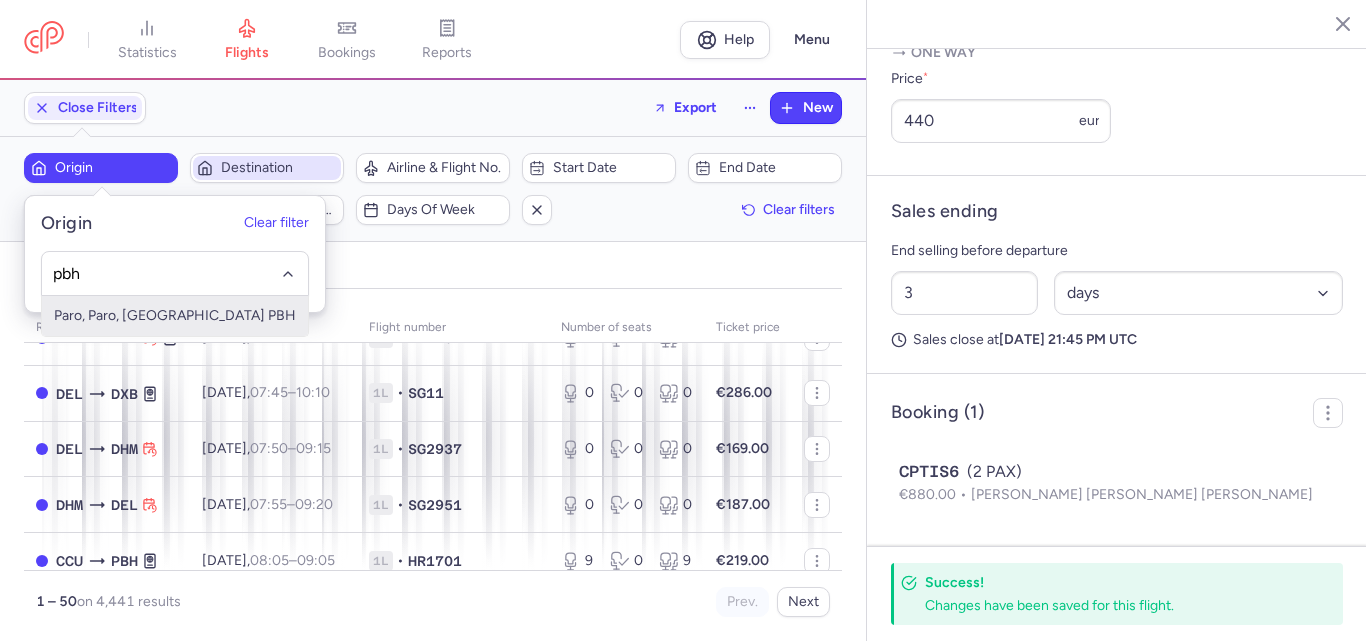 click on "Paro, Paro, [GEOGRAPHIC_DATA] PBH" at bounding box center [175, 316] 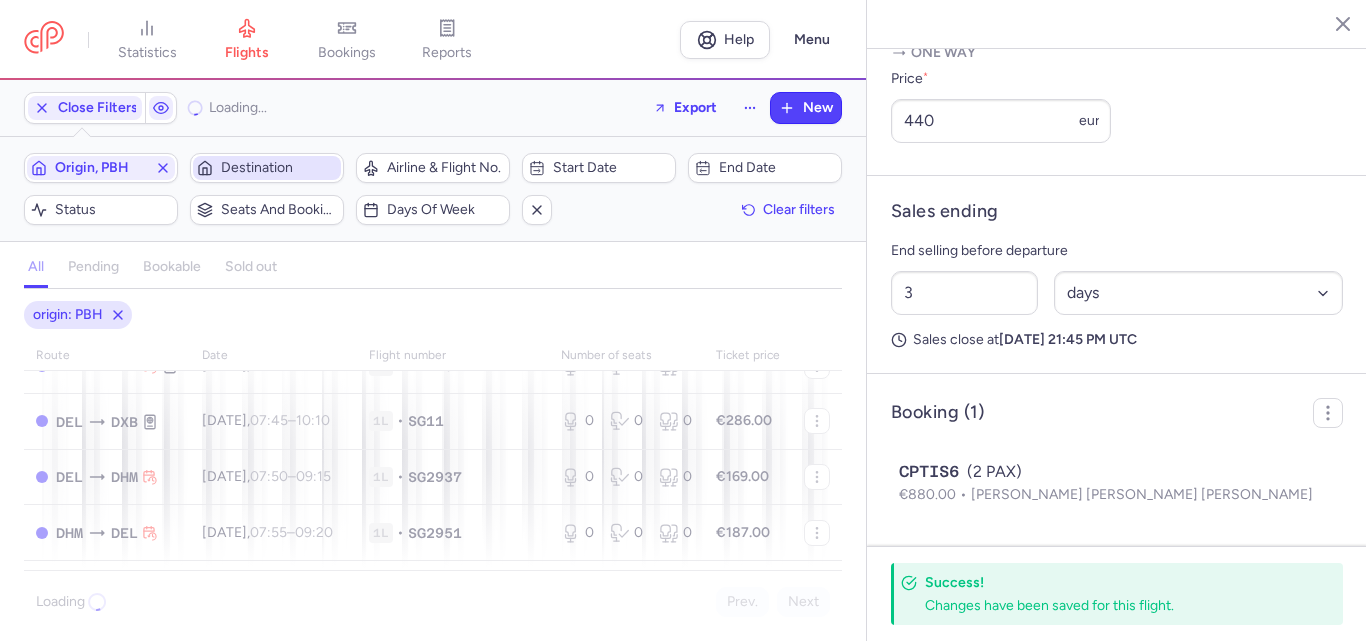 click on "Destination" at bounding box center (279, 168) 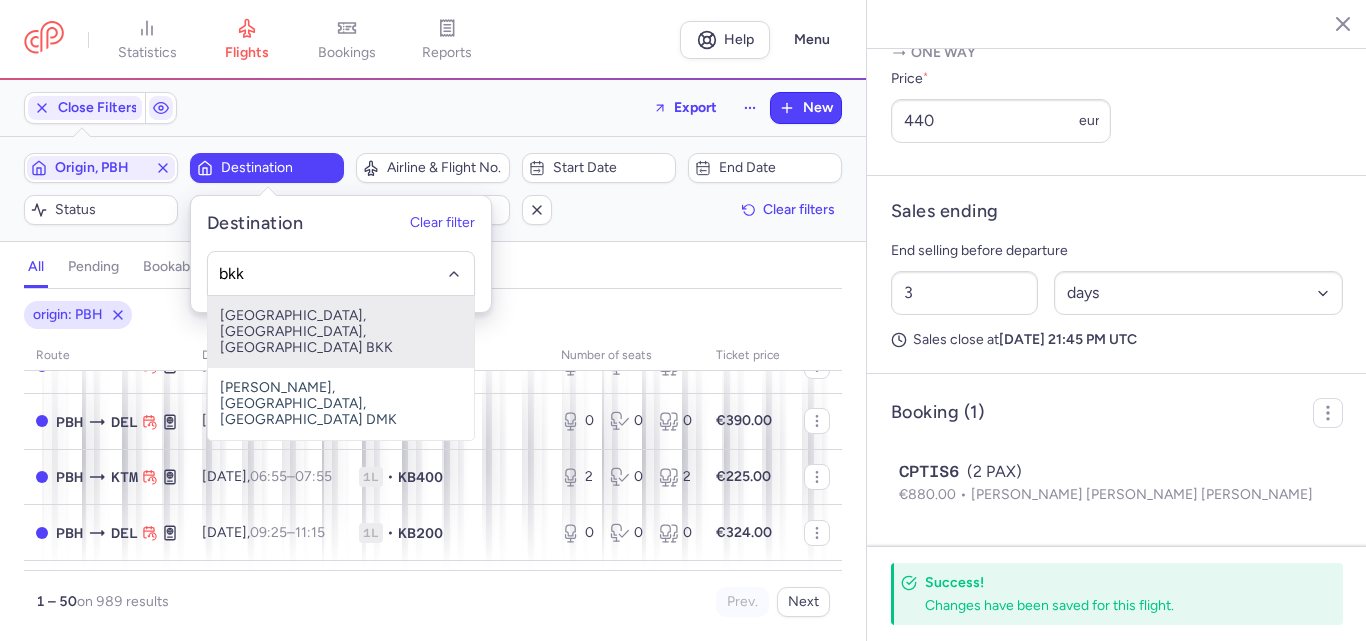 click on "[GEOGRAPHIC_DATA], [GEOGRAPHIC_DATA], [GEOGRAPHIC_DATA] BKK" at bounding box center (341, 332) 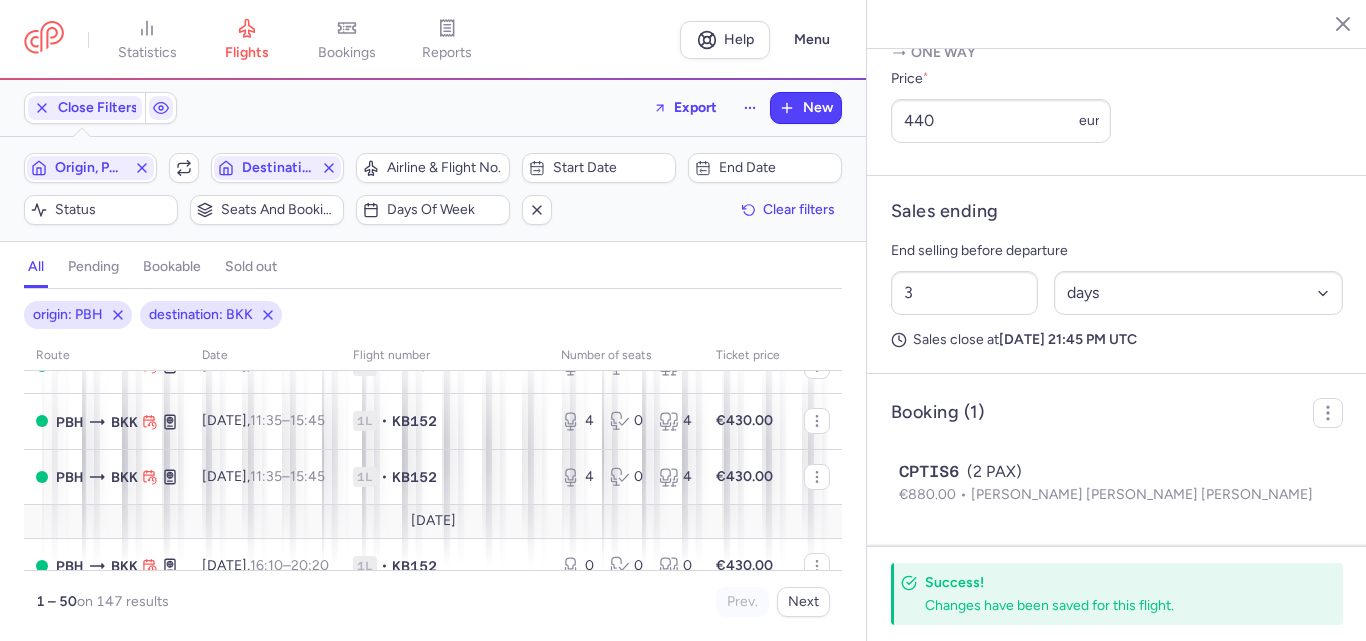 click 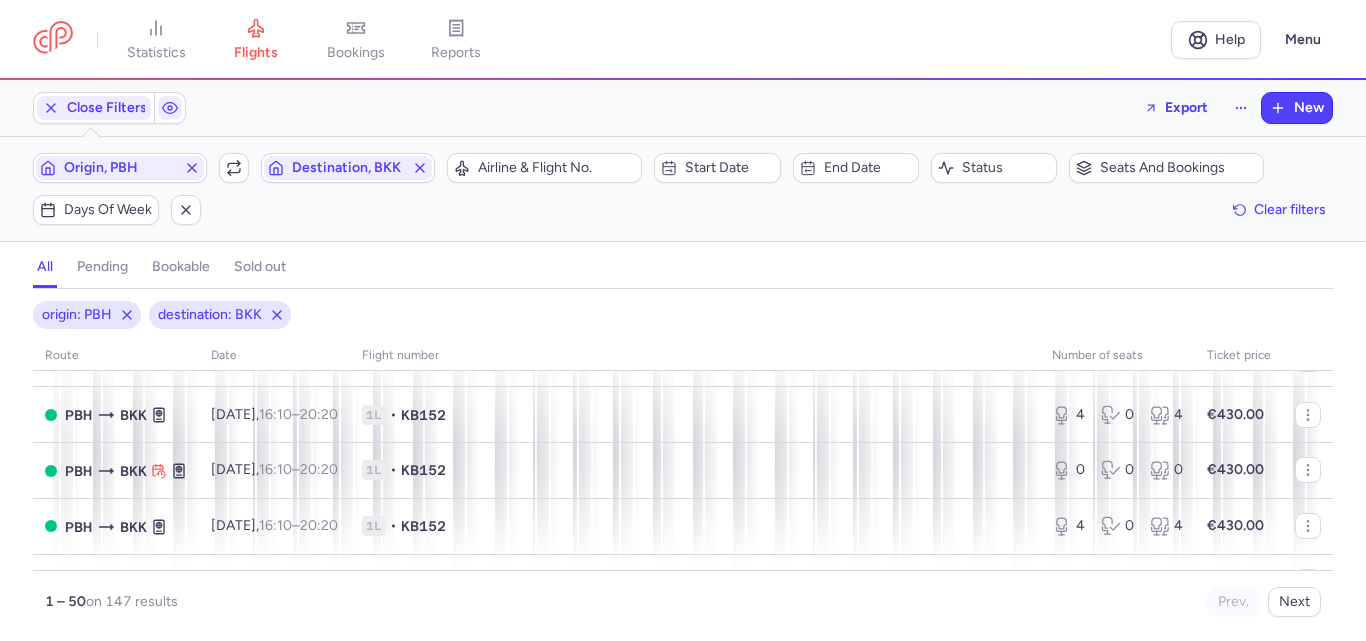 scroll, scrollTop: 2686, scrollLeft: 0, axis: vertical 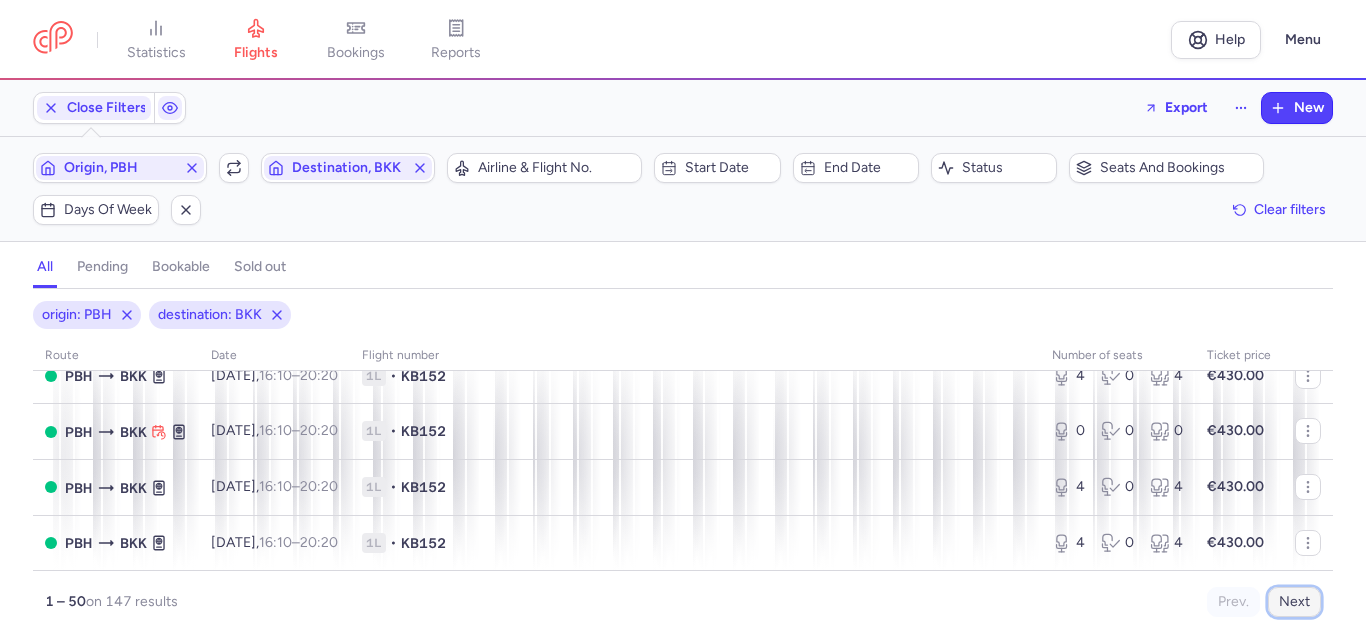 click on "Next" at bounding box center [1294, 602] 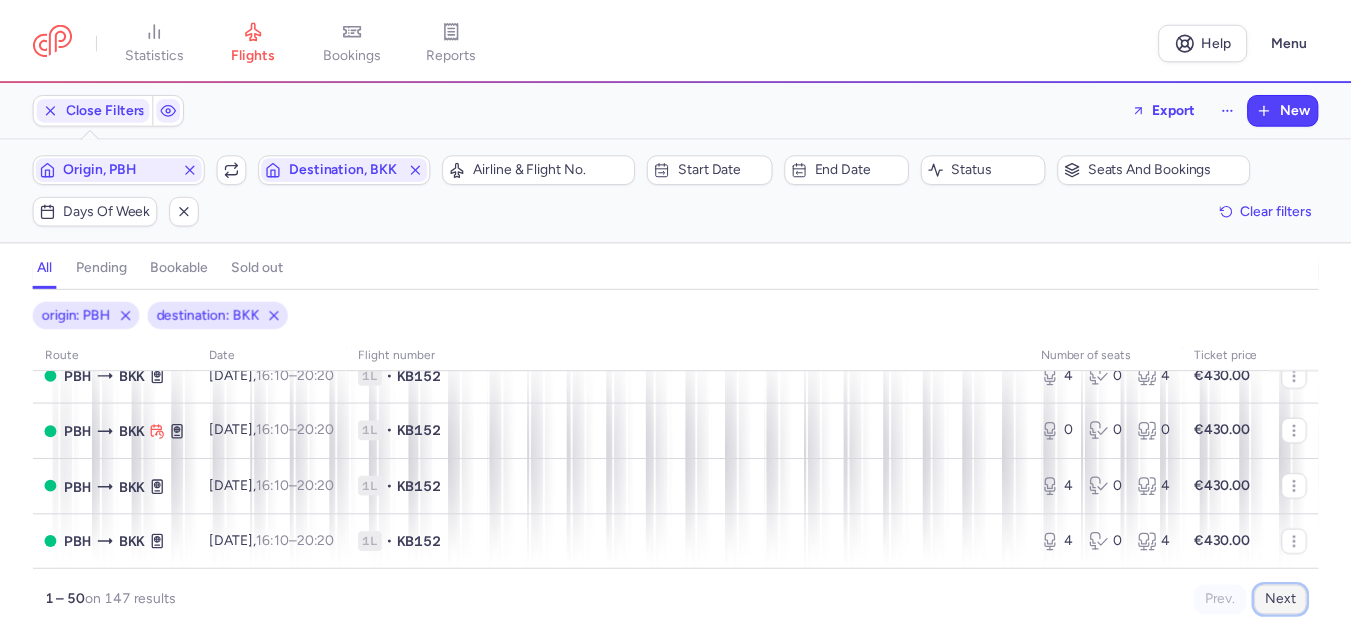 scroll, scrollTop: 0, scrollLeft: 0, axis: both 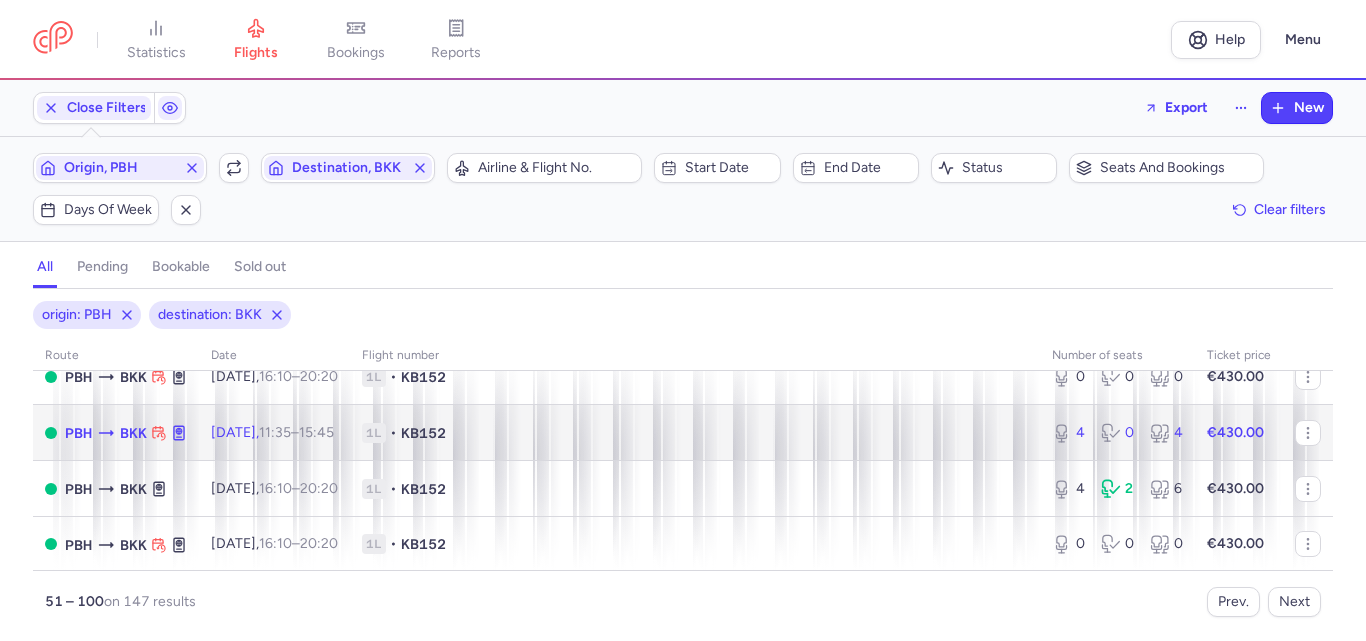 click 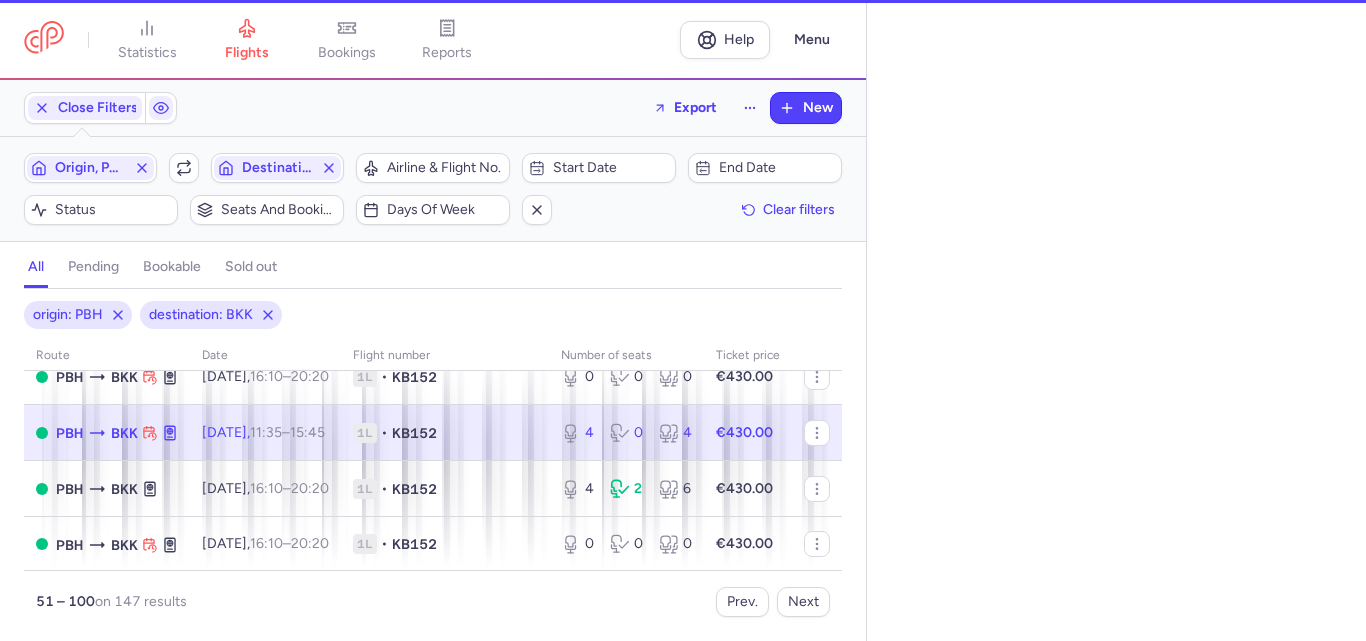 select on "days" 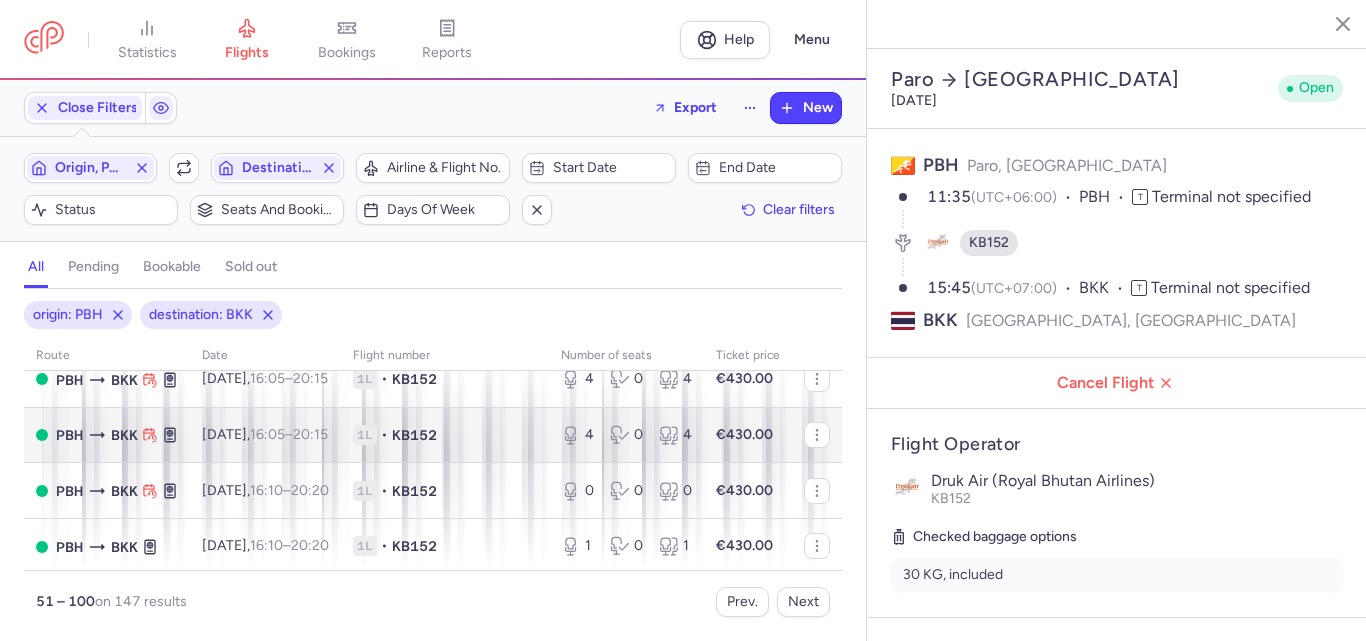 scroll, scrollTop: 1000, scrollLeft: 0, axis: vertical 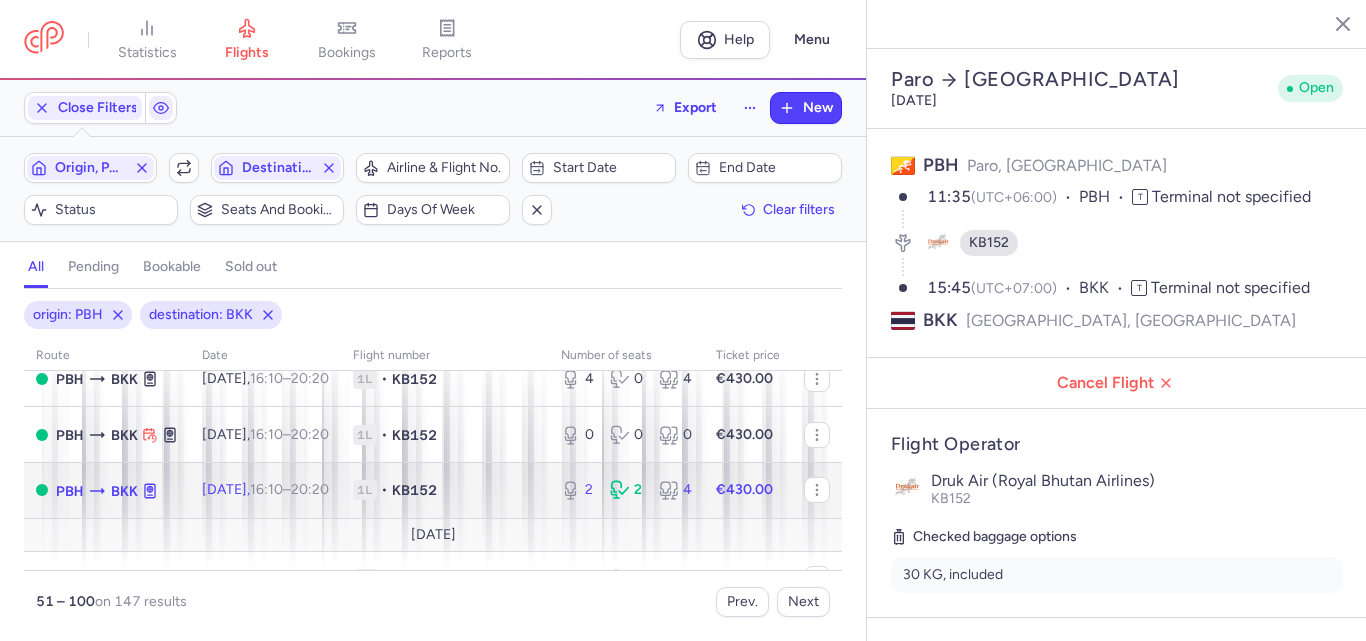 click on "2 2 4" 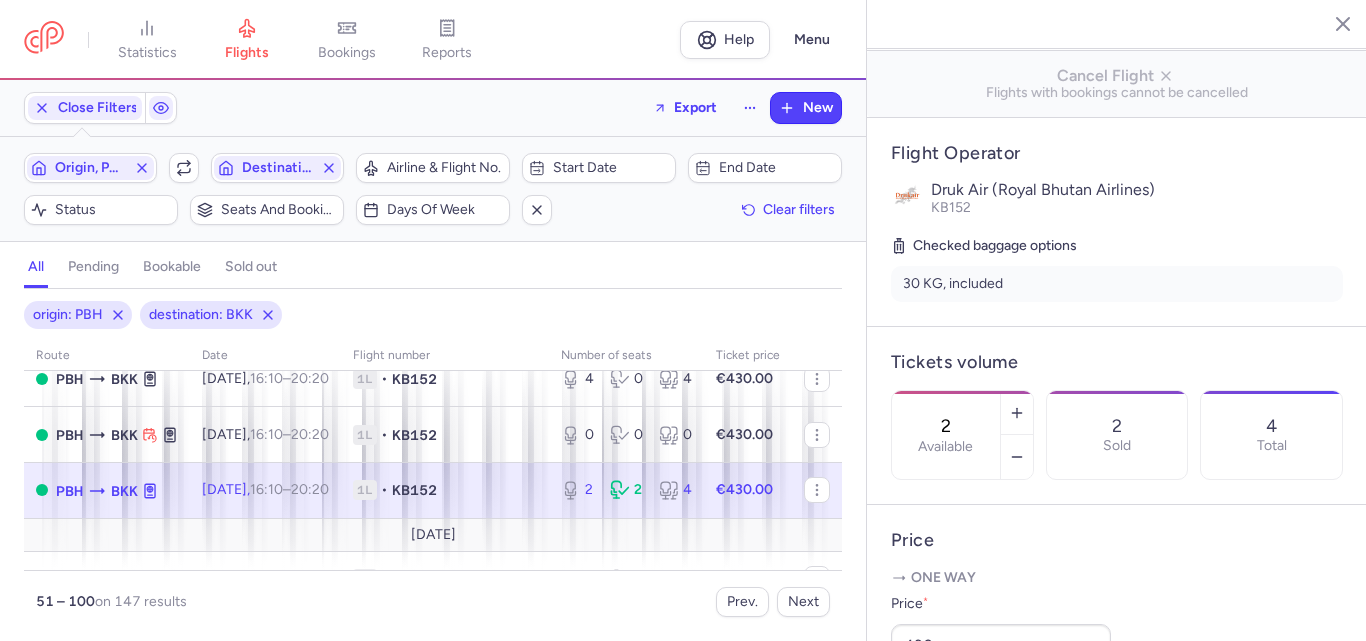 scroll, scrollTop: 400, scrollLeft: 0, axis: vertical 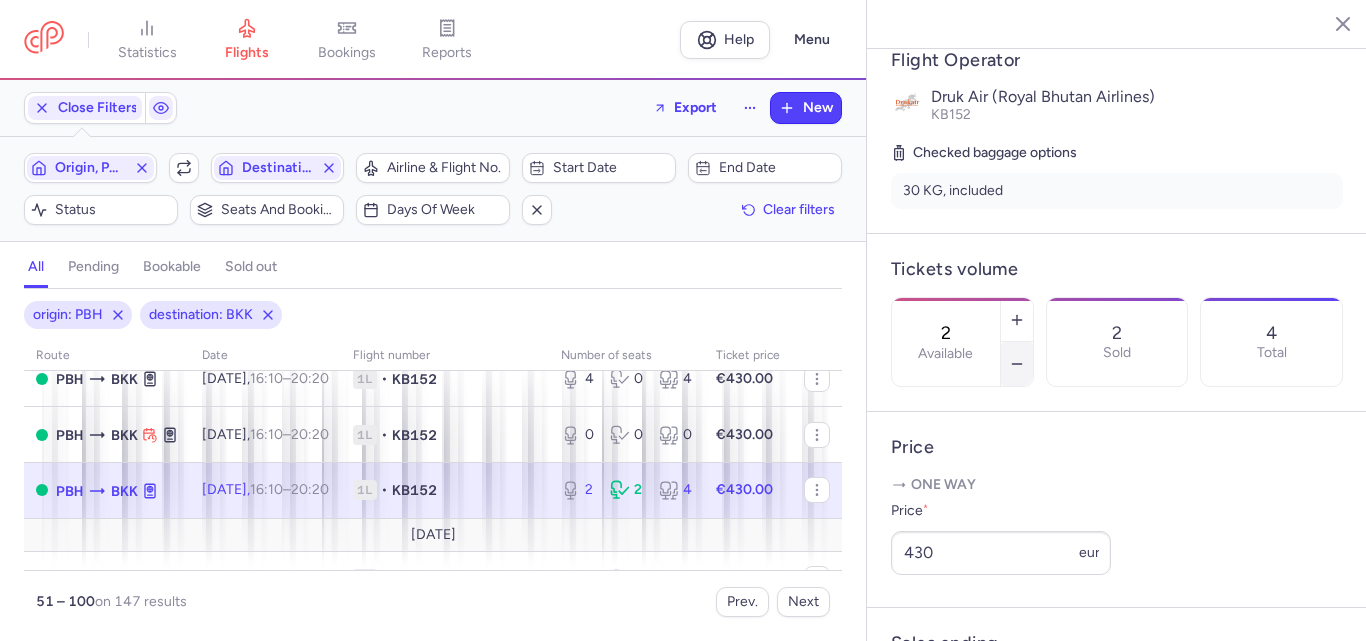 click at bounding box center (1017, 364) 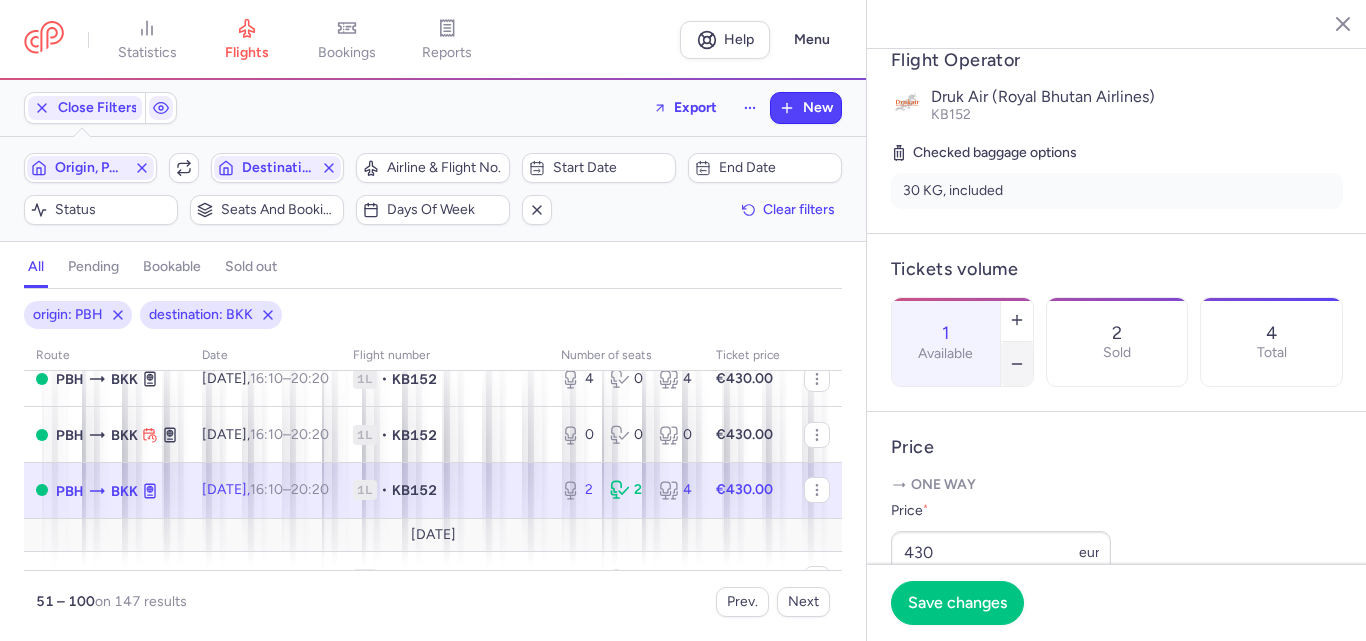 click at bounding box center (1017, 364) 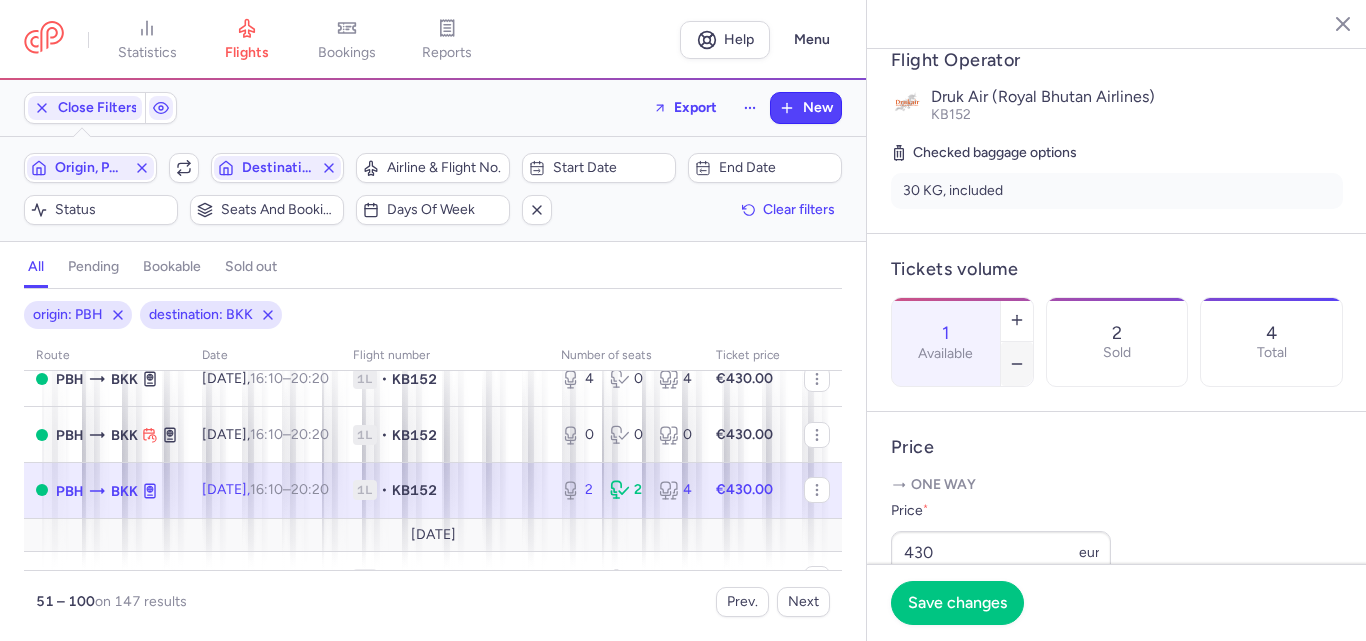 type on "0" 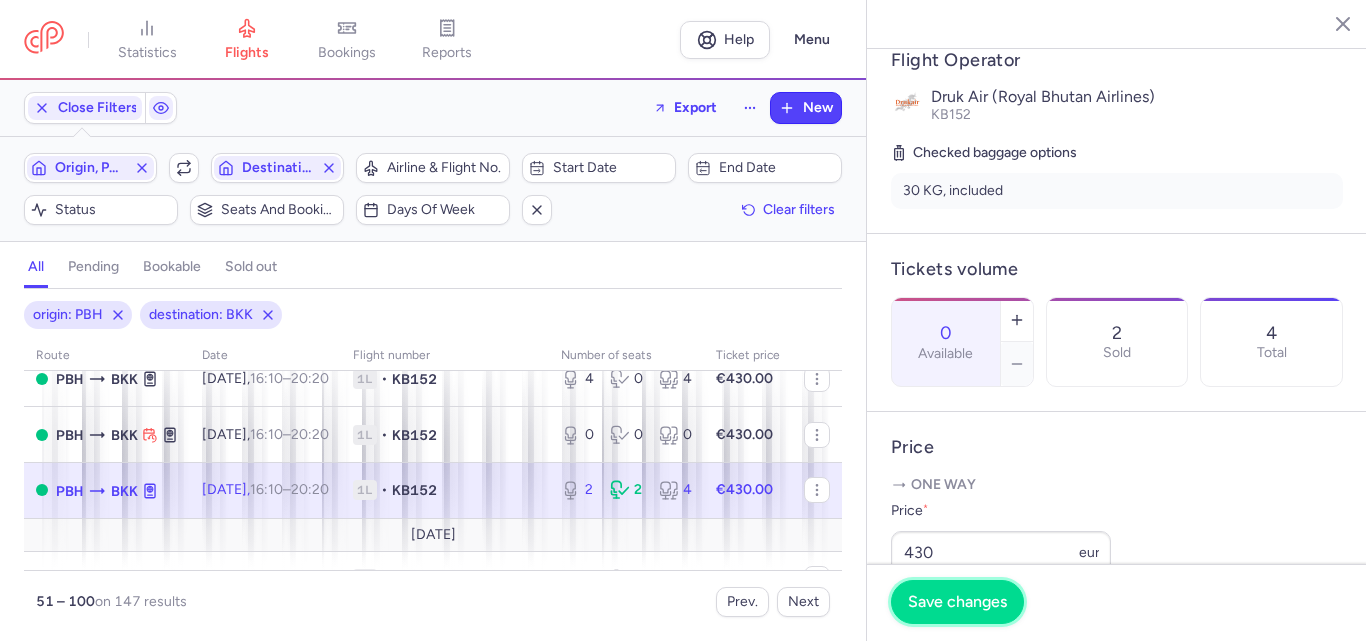 click on "Save changes" at bounding box center (957, 602) 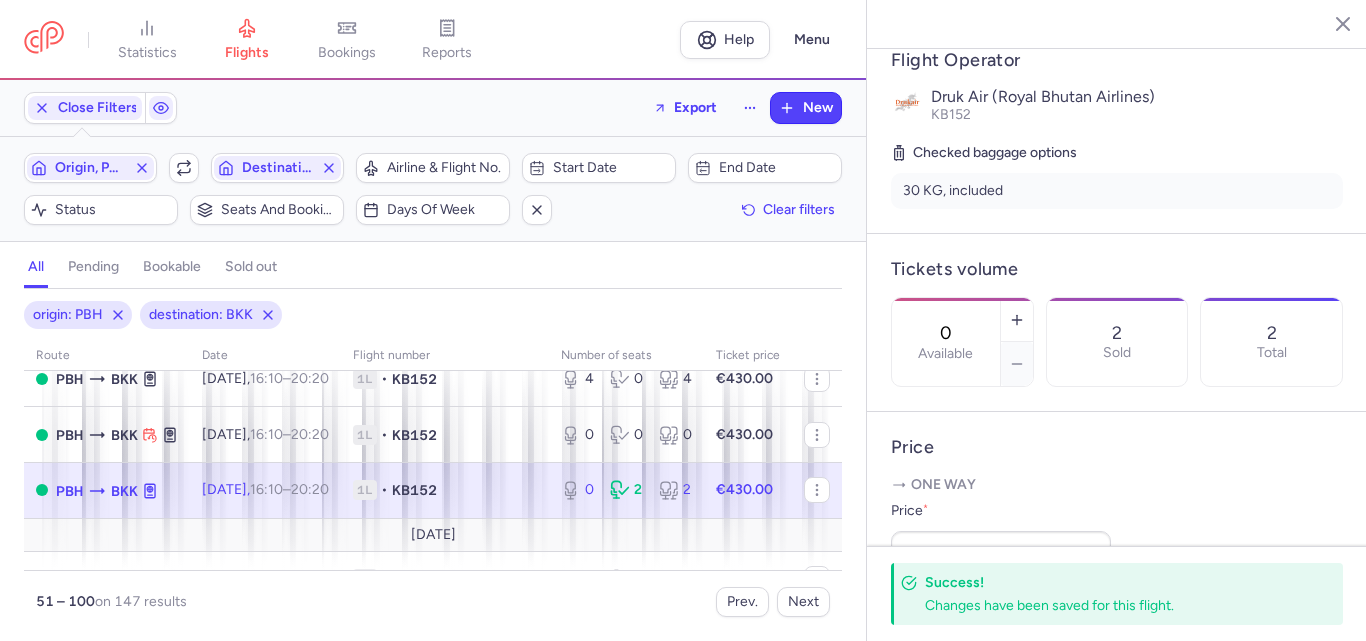 scroll, scrollTop: 500, scrollLeft: 0, axis: vertical 